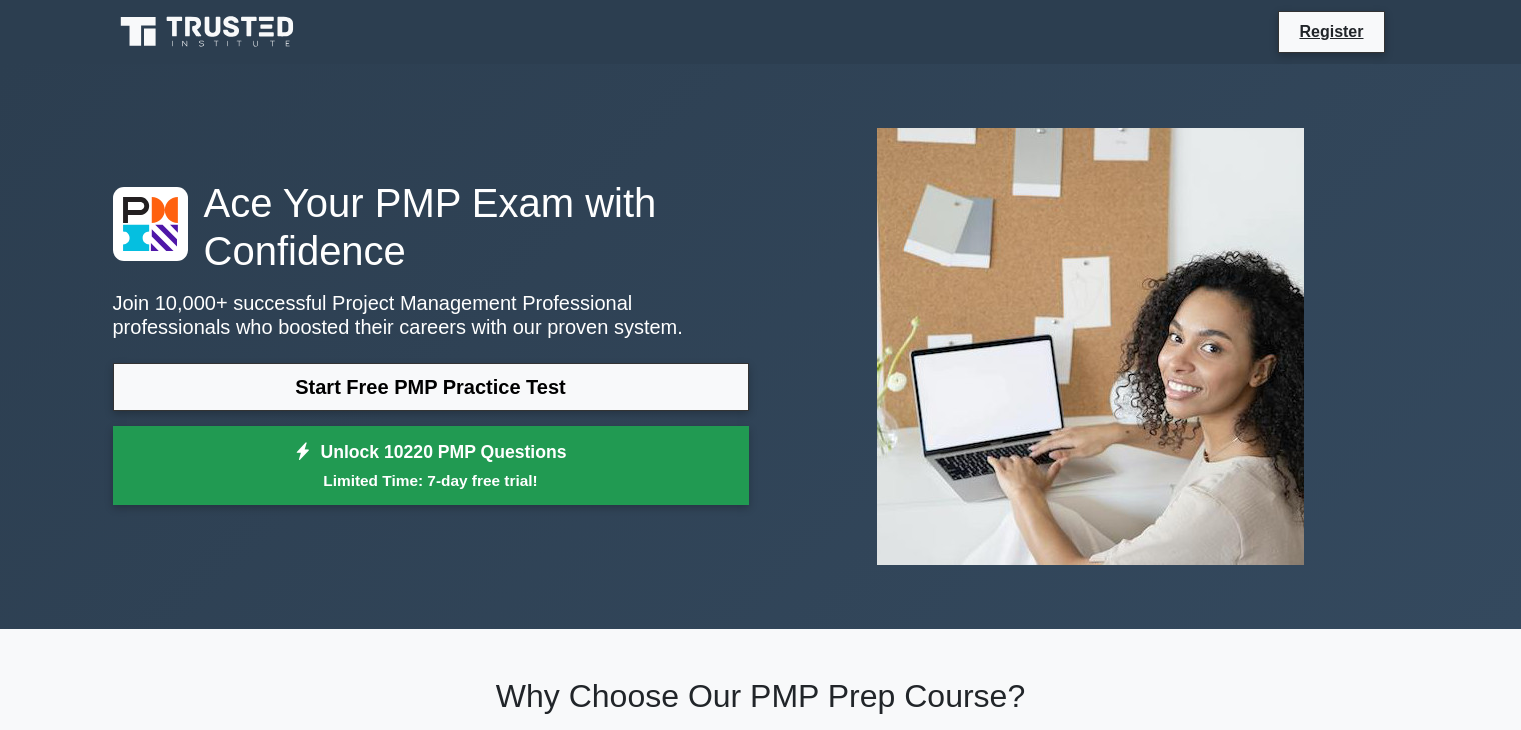 scroll, scrollTop: 0, scrollLeft: 0, axis: both 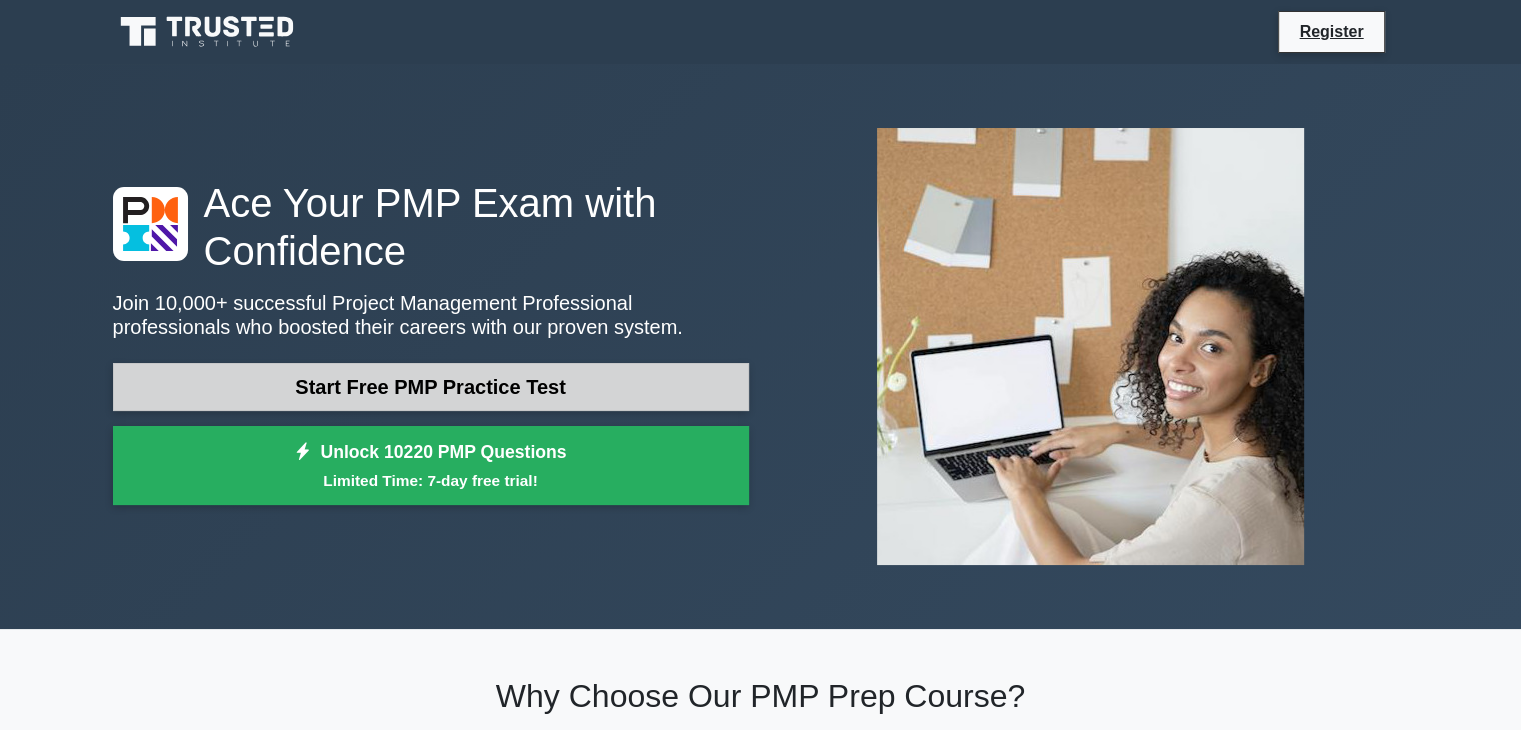 click on "Start Free PMP Practice Test" at bounding box center (431, 387) 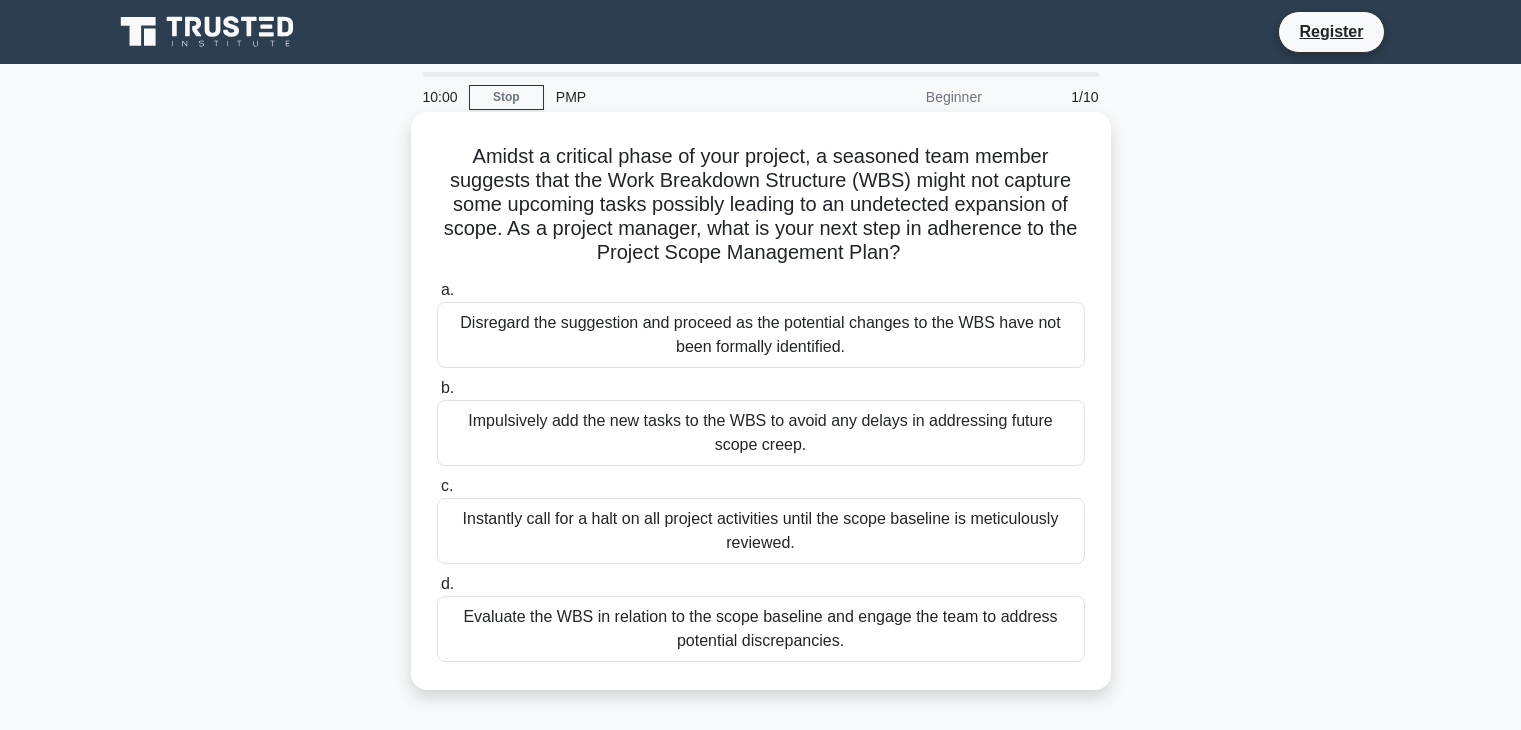 scroll, scrollTop: 0, scrollLeft: 0, axis: both 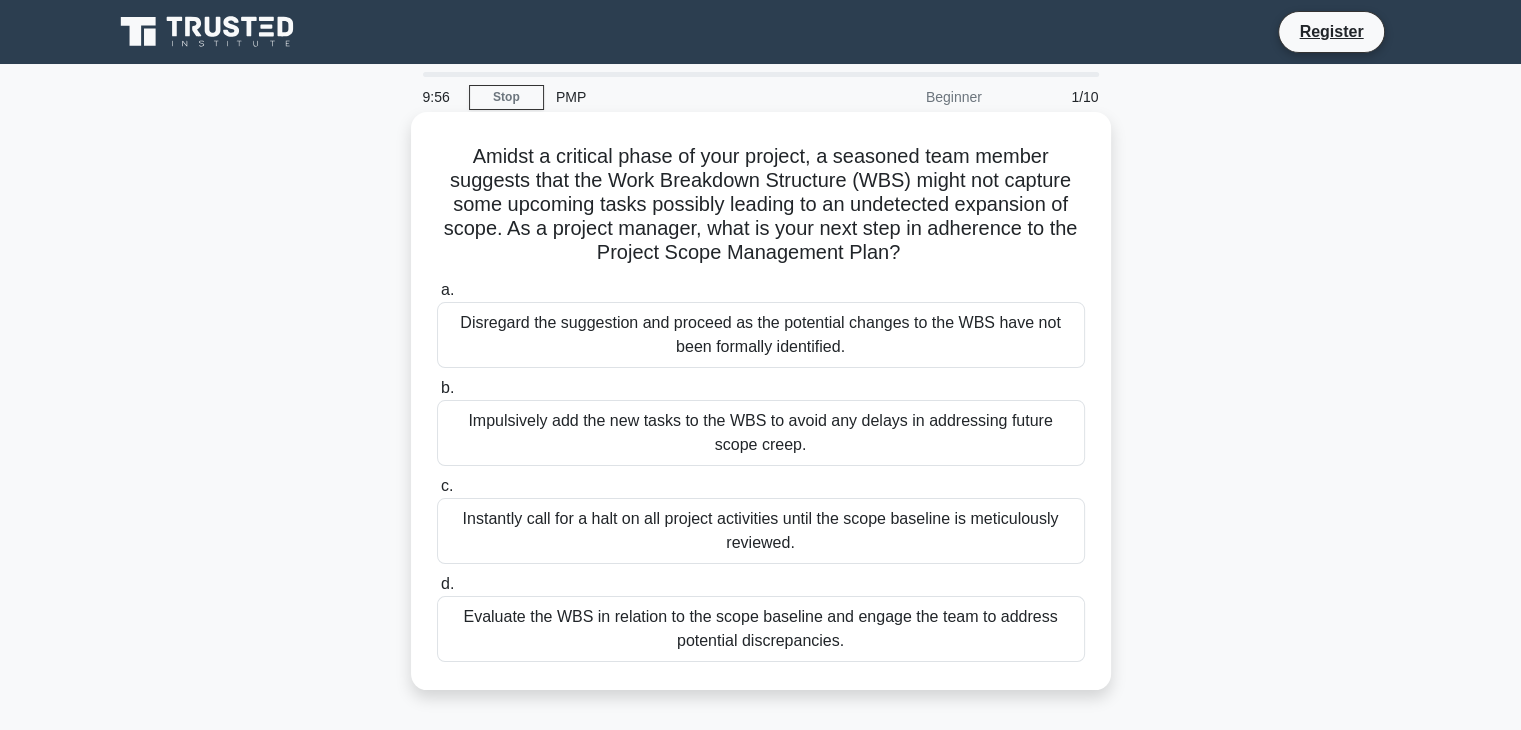 click on "Disregard the suggestion and proceed as the potential changes to the WBS have not been formally identified." at bounding box center (761, 335) 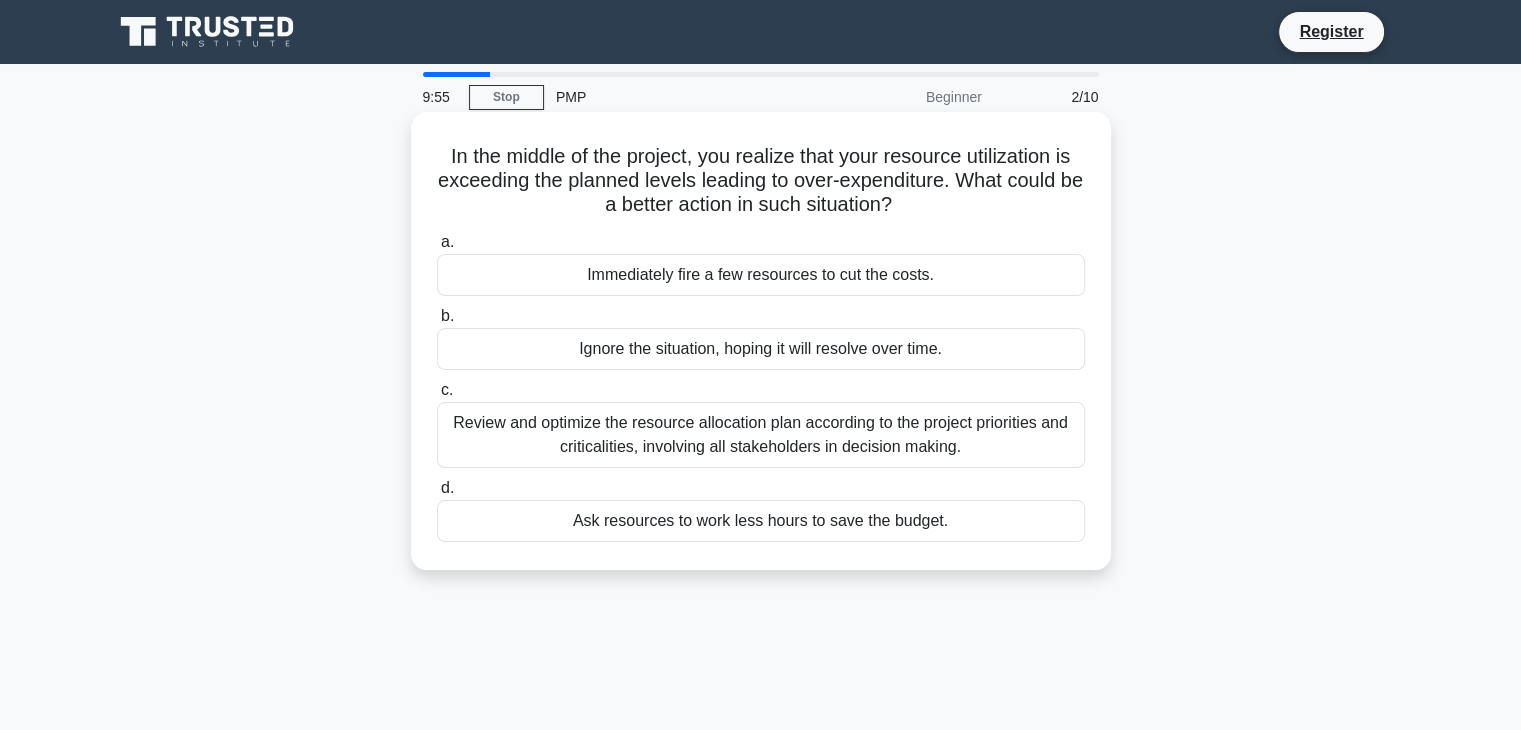 click on "c.
Review and optimize the resource allocation plan according to the project priorities and criticalities, involving all stakeholders in decision making." at bounding box center (761, 423) 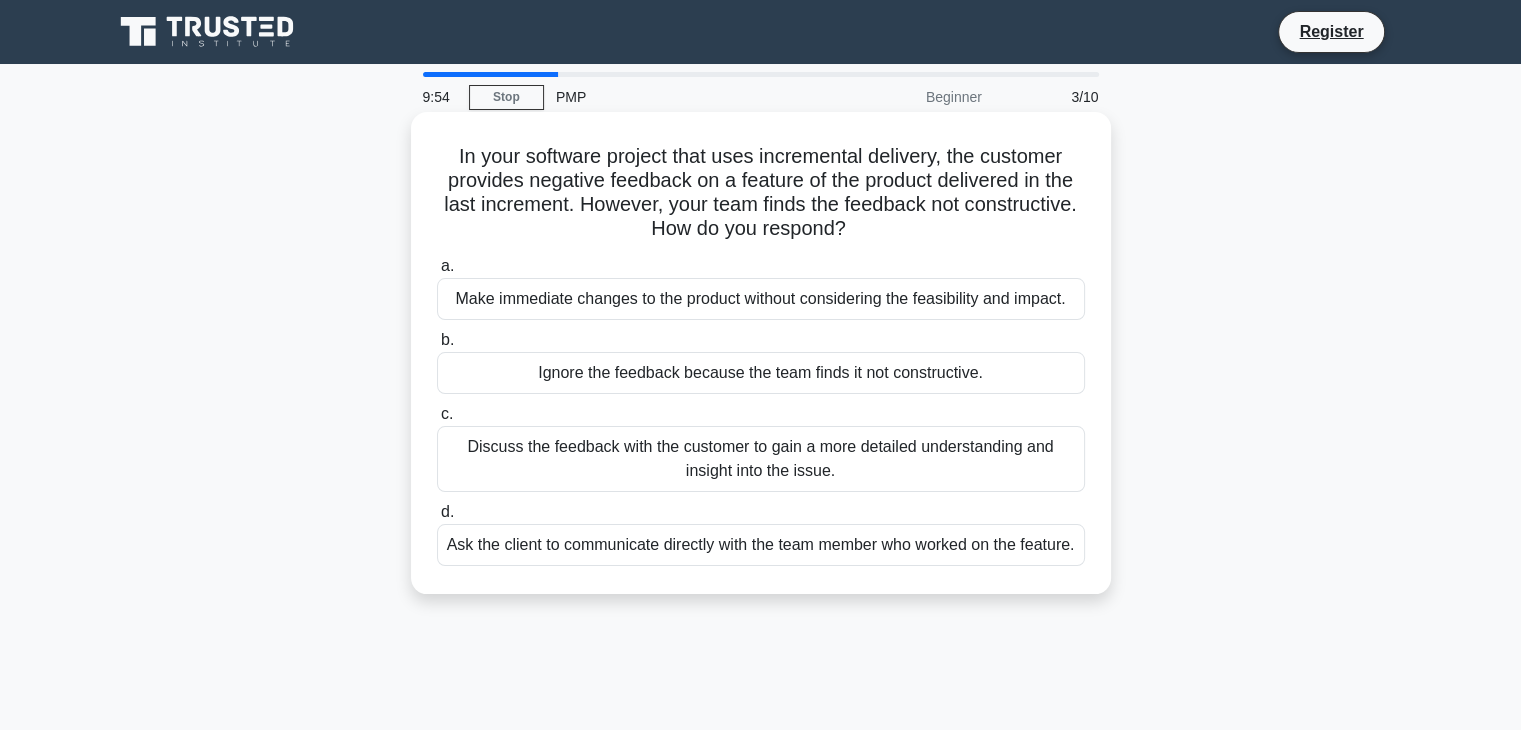 click on "Ignore the feedback because the team finds it not constructive." at bounding box center (761, 373) 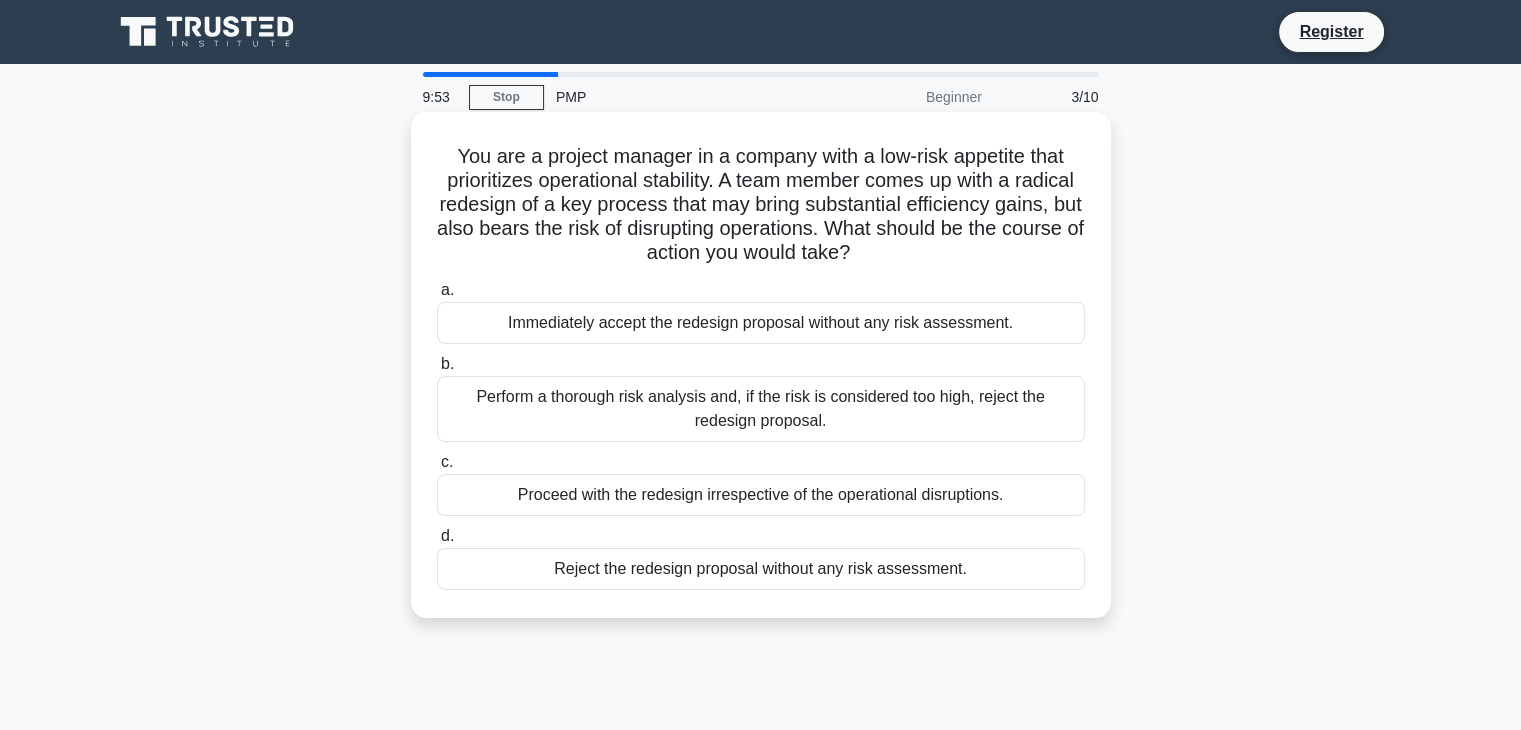 click on "c.
Proceed with the redesign irrespective of the operational disruptions." at bounding box center (761, 483) 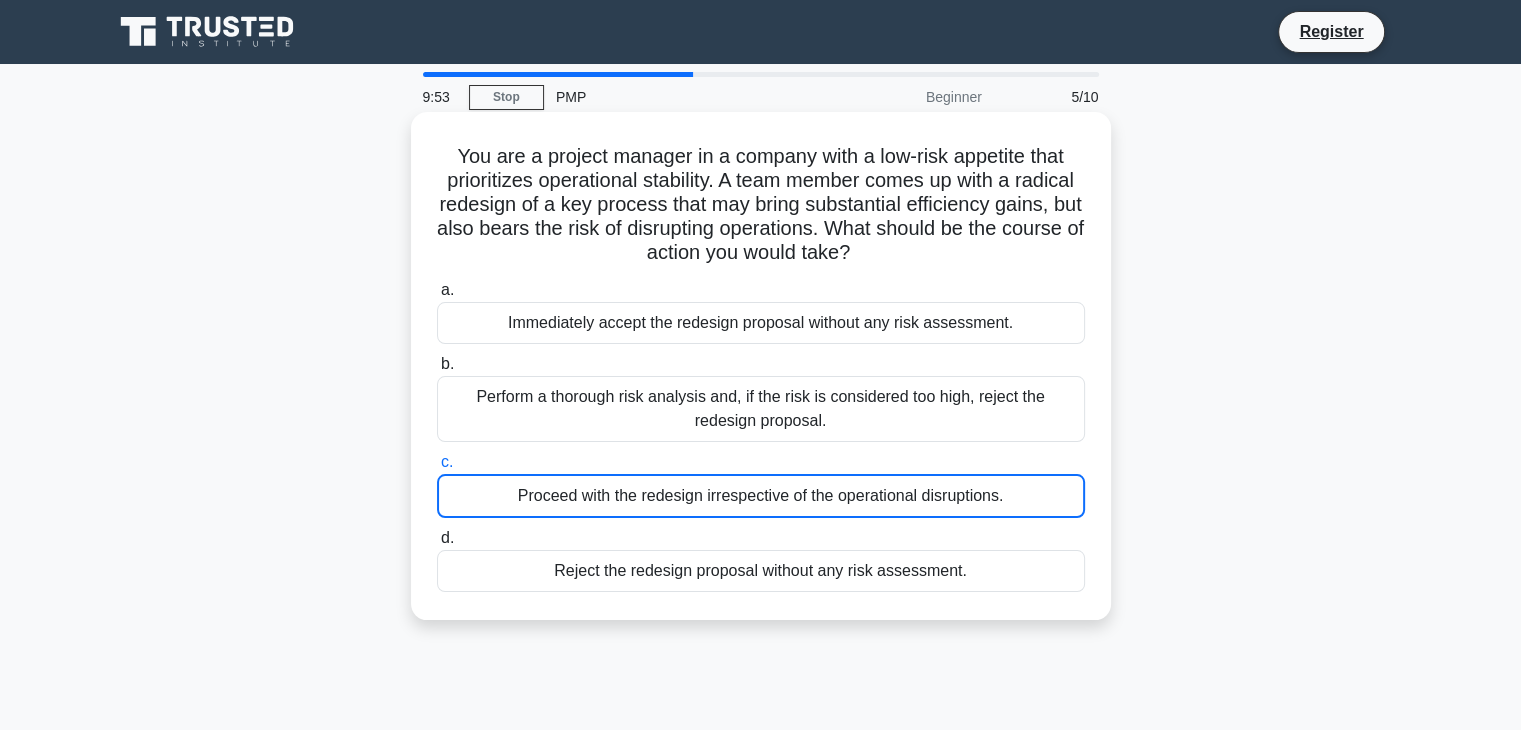 click on "c.
Proceed with the redesign irrespective of the operational disruptions." at bounding box center [761, 484] 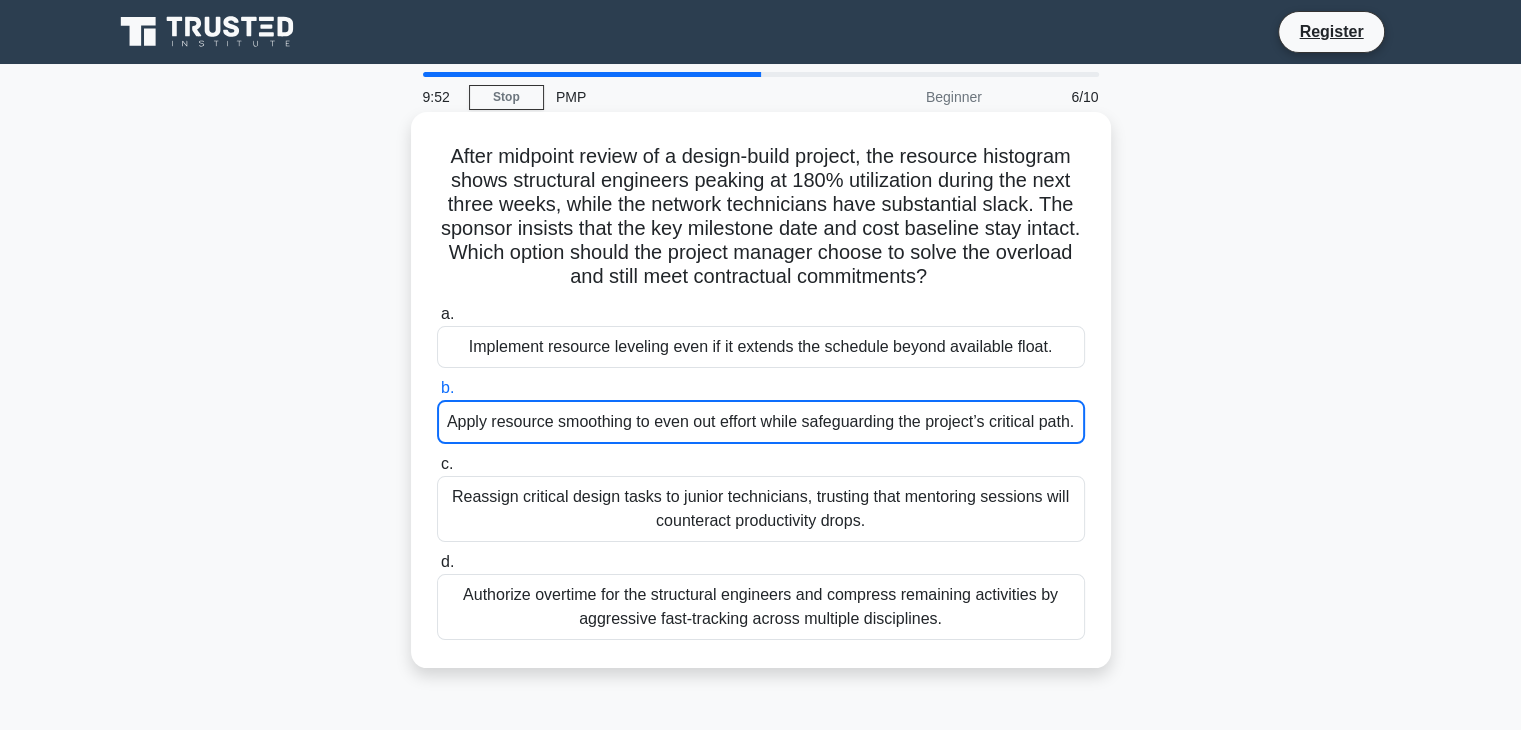 click on "b.
Apply resource smoothing to even out effort while safeguarding the project’s critical path." at bounding box center (761, 410) 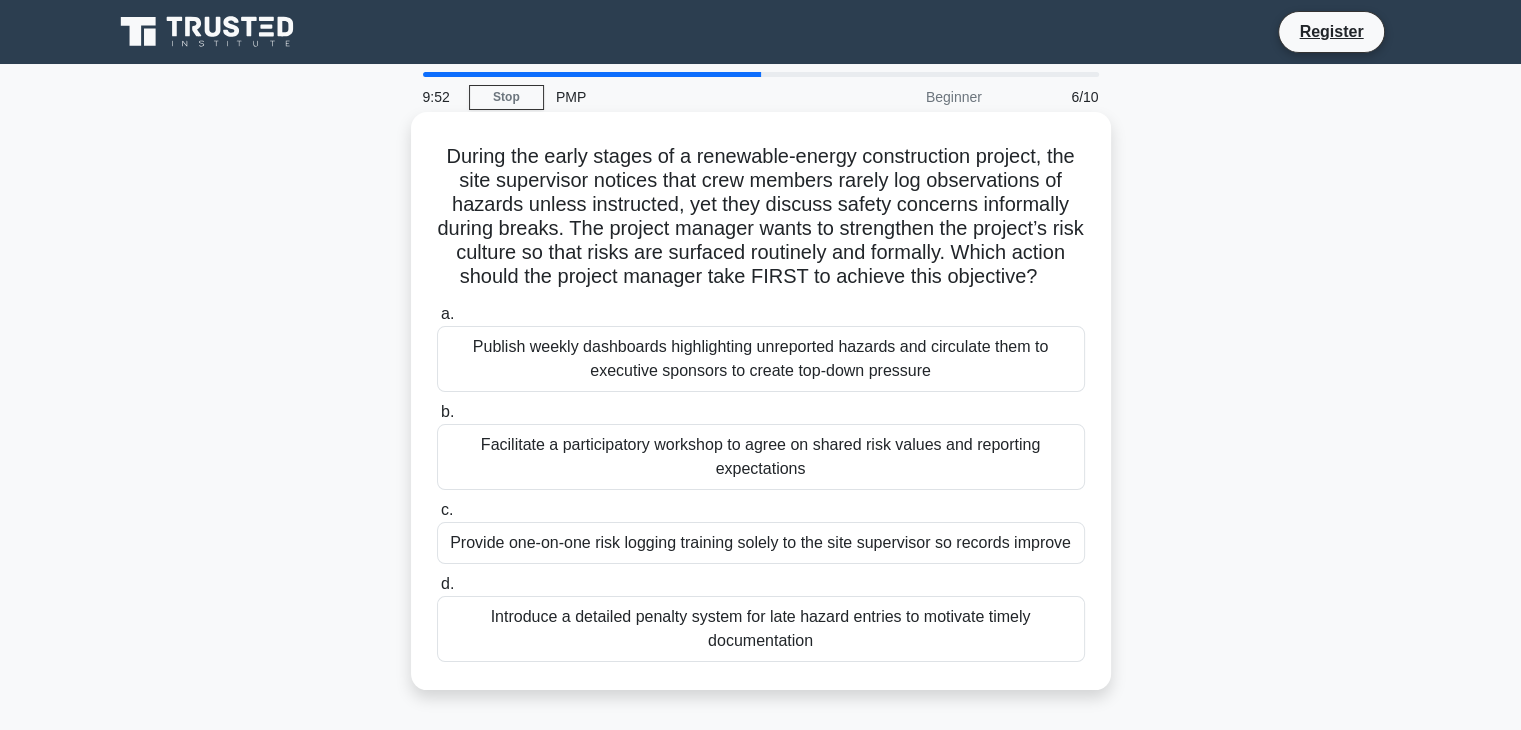 click on "Facilitate a participatory workshop to agree on shared risk values and reporting expectations" at bounding box center (761, 457) 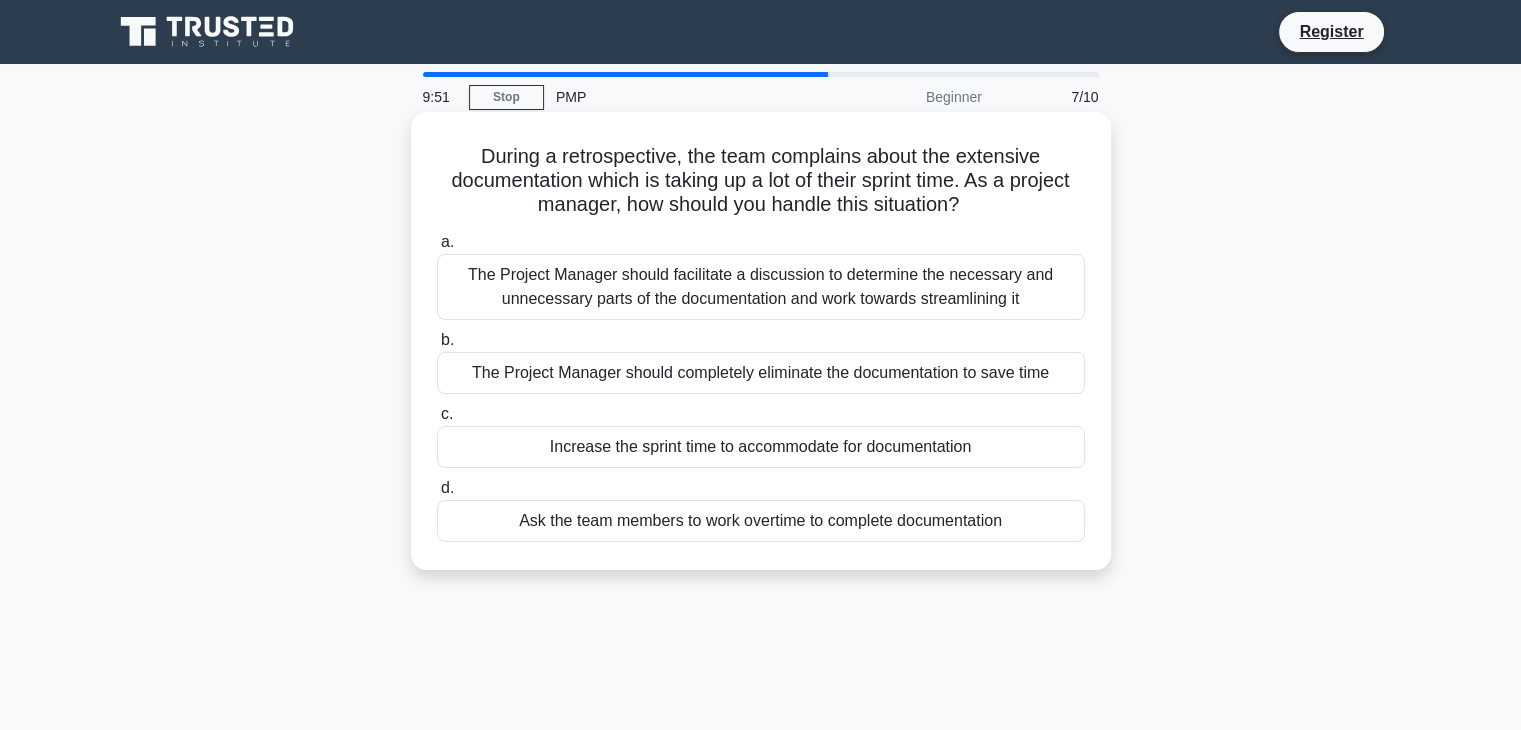 click on "The Project Manager should completely eliminate the documentation to save time" at bounding box center [761, 373] 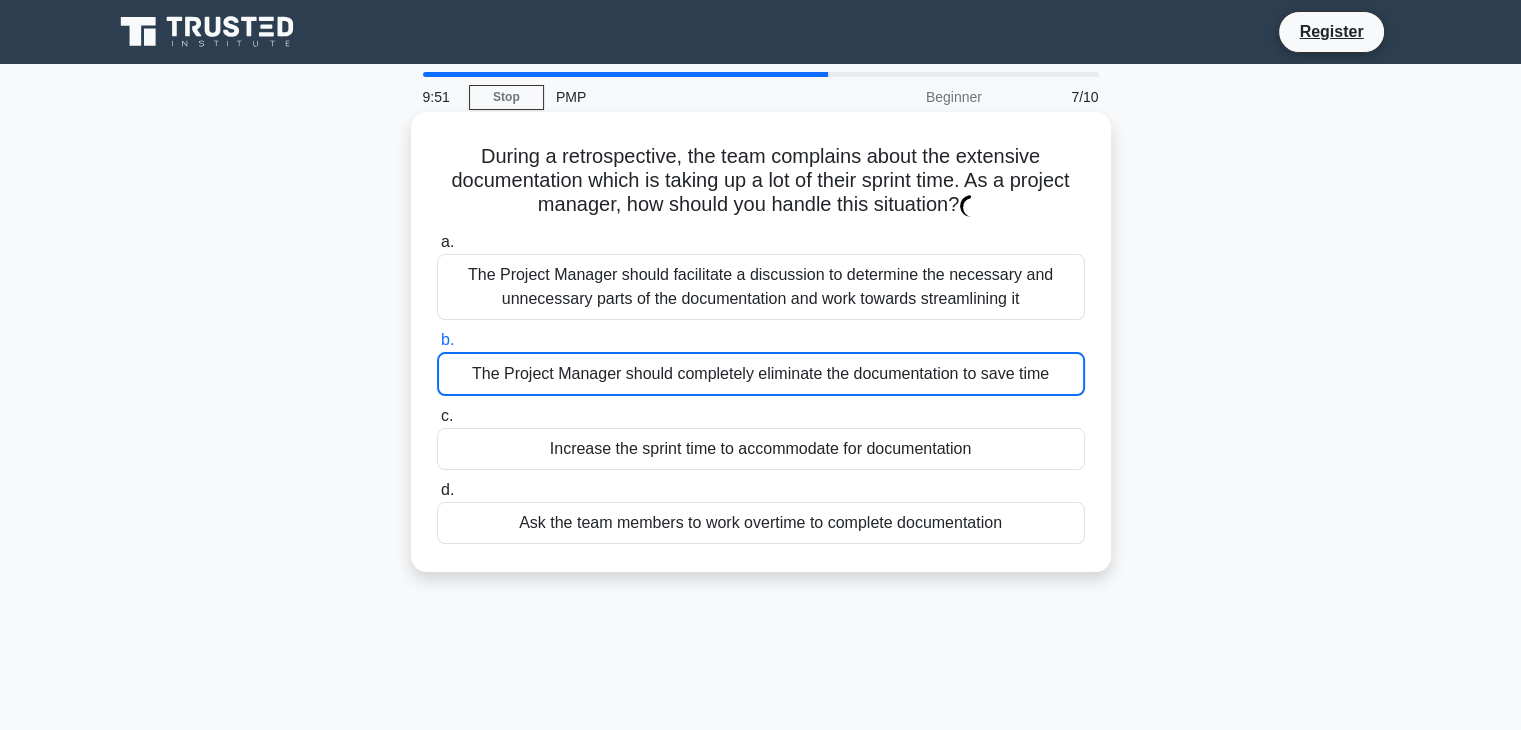 click on "The Project Manager should completely eliminate the documentation to save time" at bounding box center (761, 374) 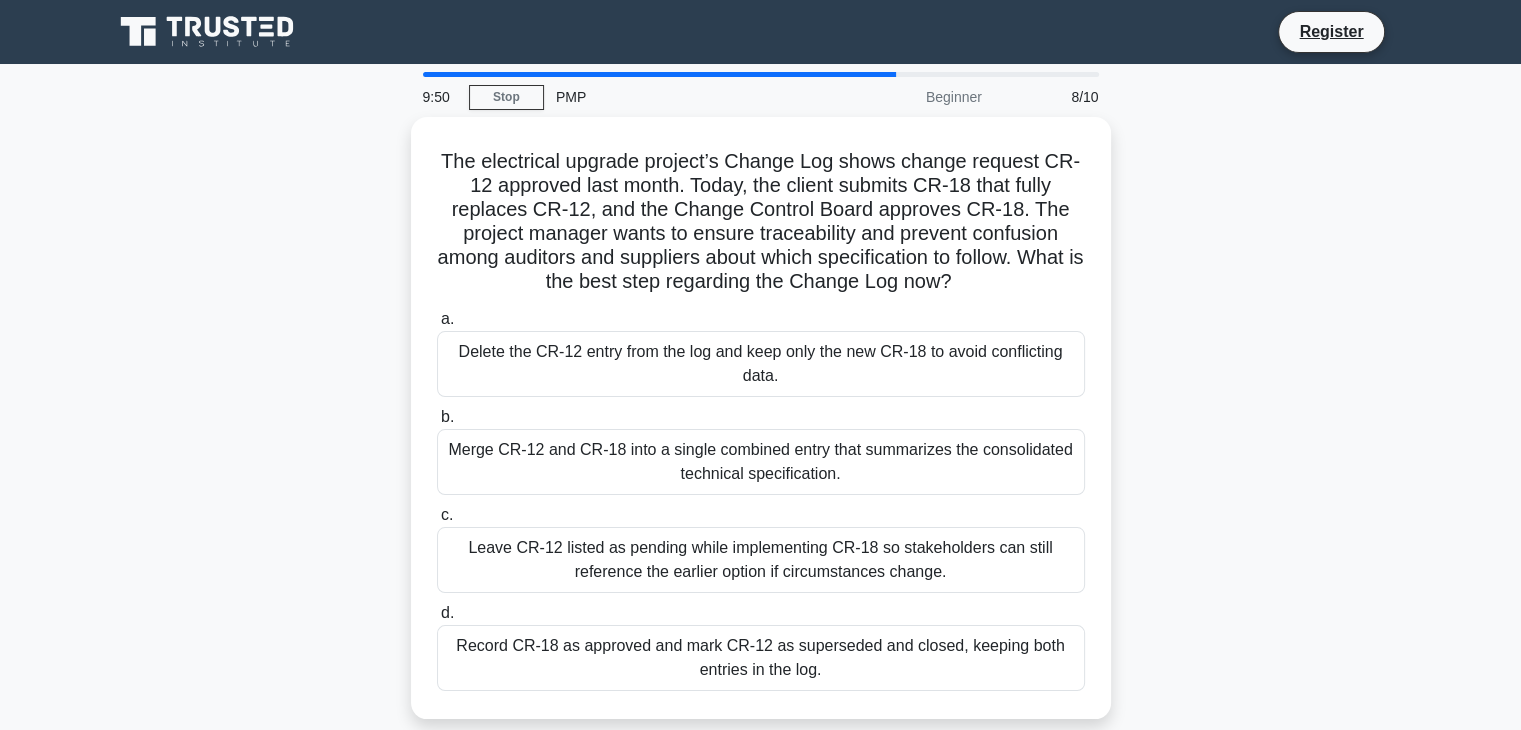 click on "Delete the CR-12 entry from the log and keep only the new CR-18 to avoid conflicting data." at bounding box center (761, 364) 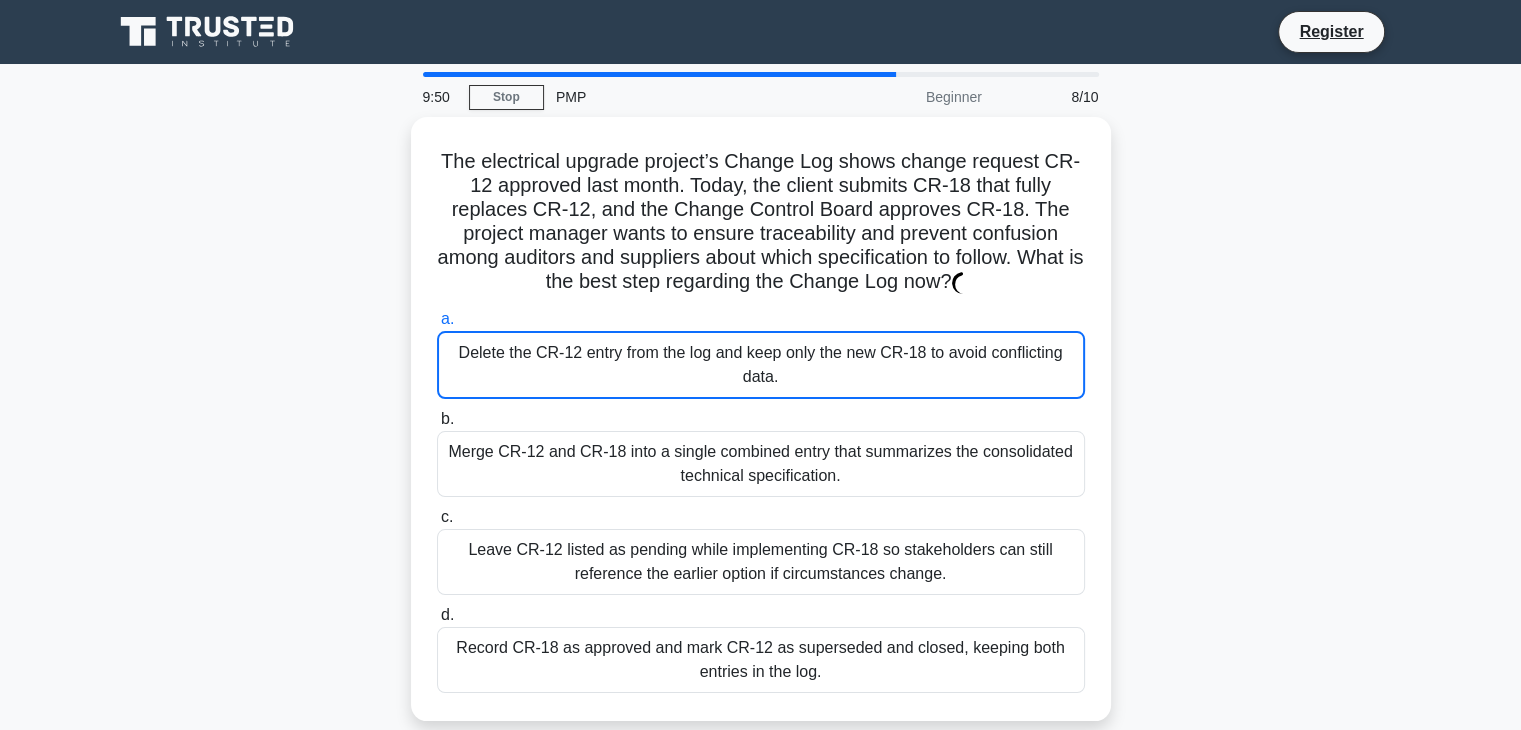 click on "Delete the CR-12 entry from the log and keep only the new CR-18 to avoid conflicting data." at bounding box center (761, 365) 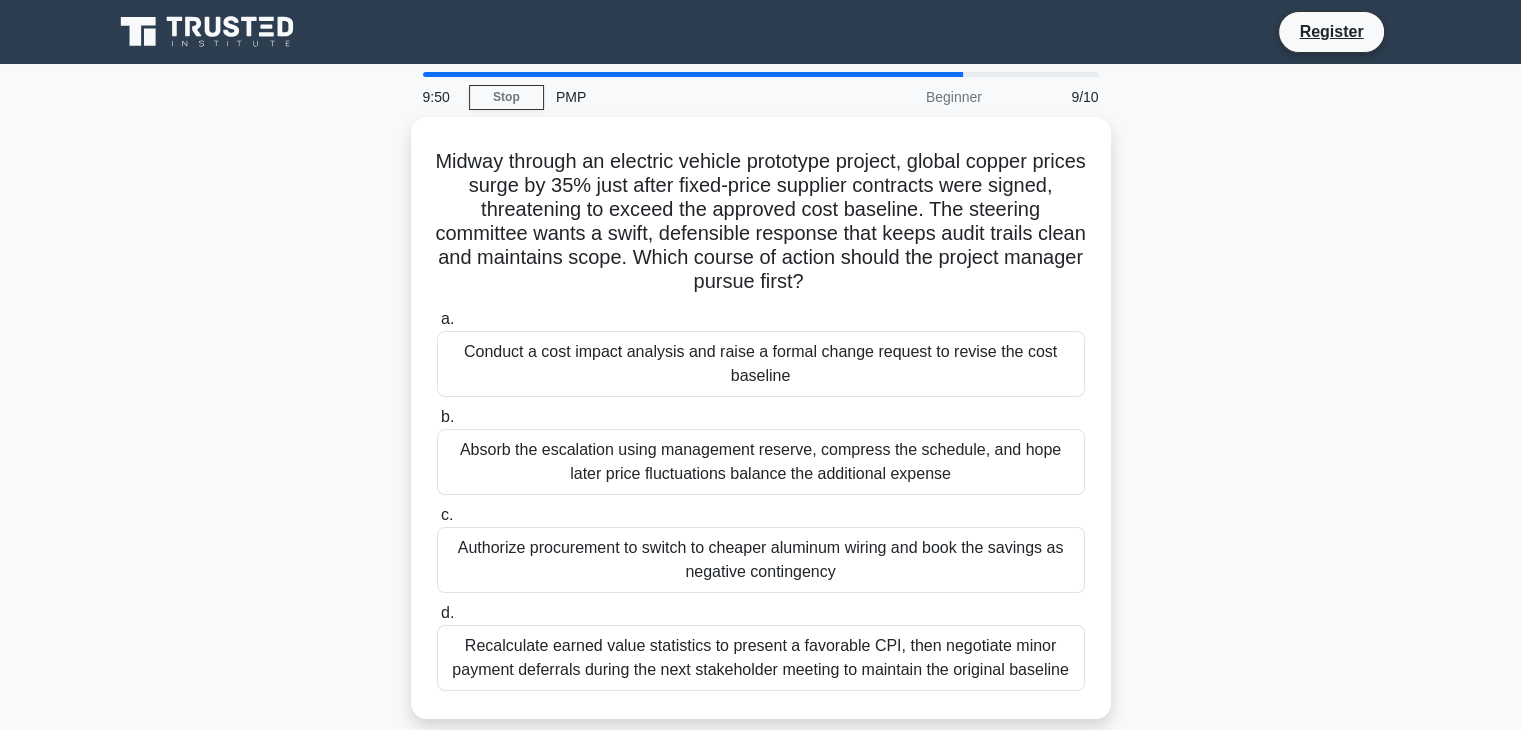 click on "Conduct a cost impact analysis and raise a formal change request to revise the cost baseline" at bounding box center (761, 364) 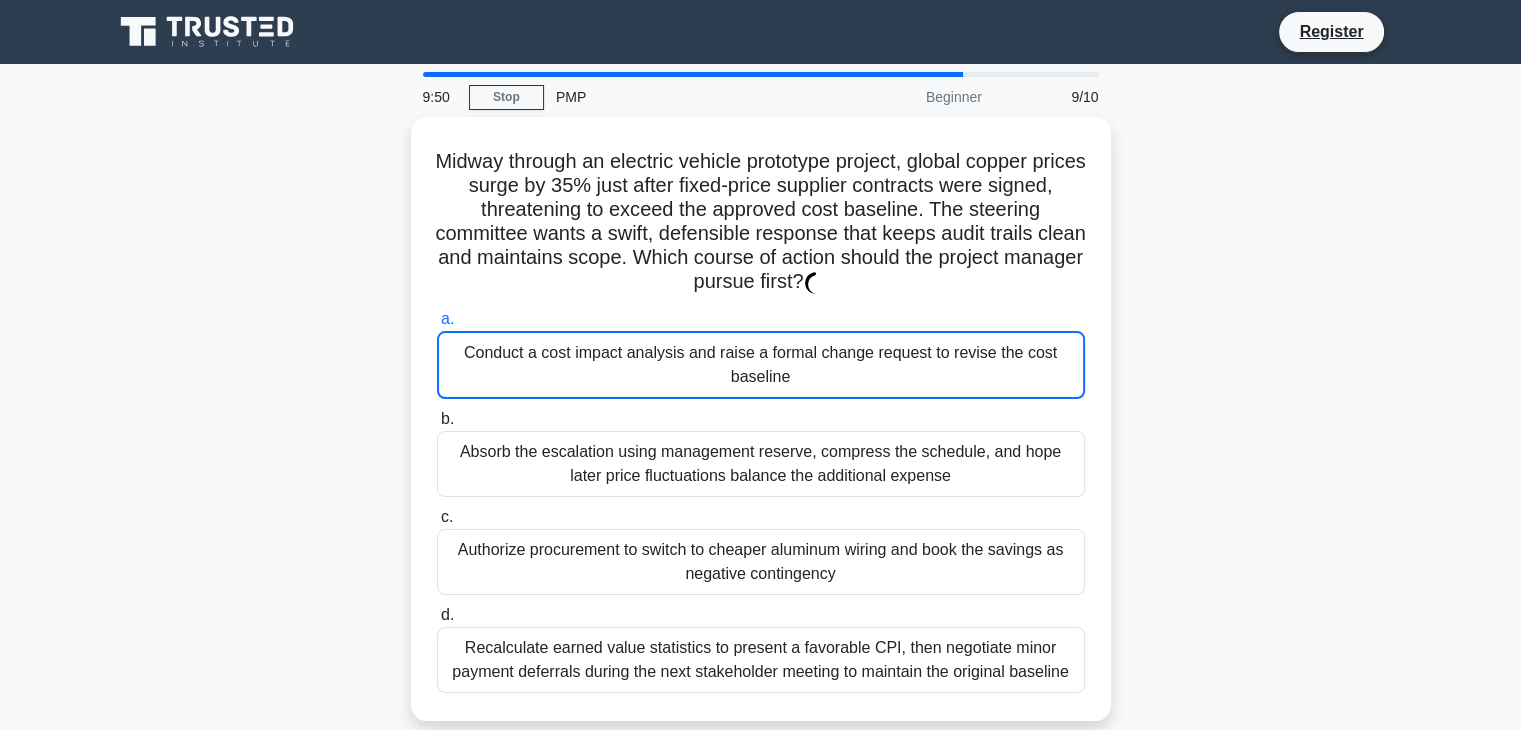 click on "Conduct a cost impact analysis and raise a formal change request to revise the cost baseline" at bounding box center (761, 365) 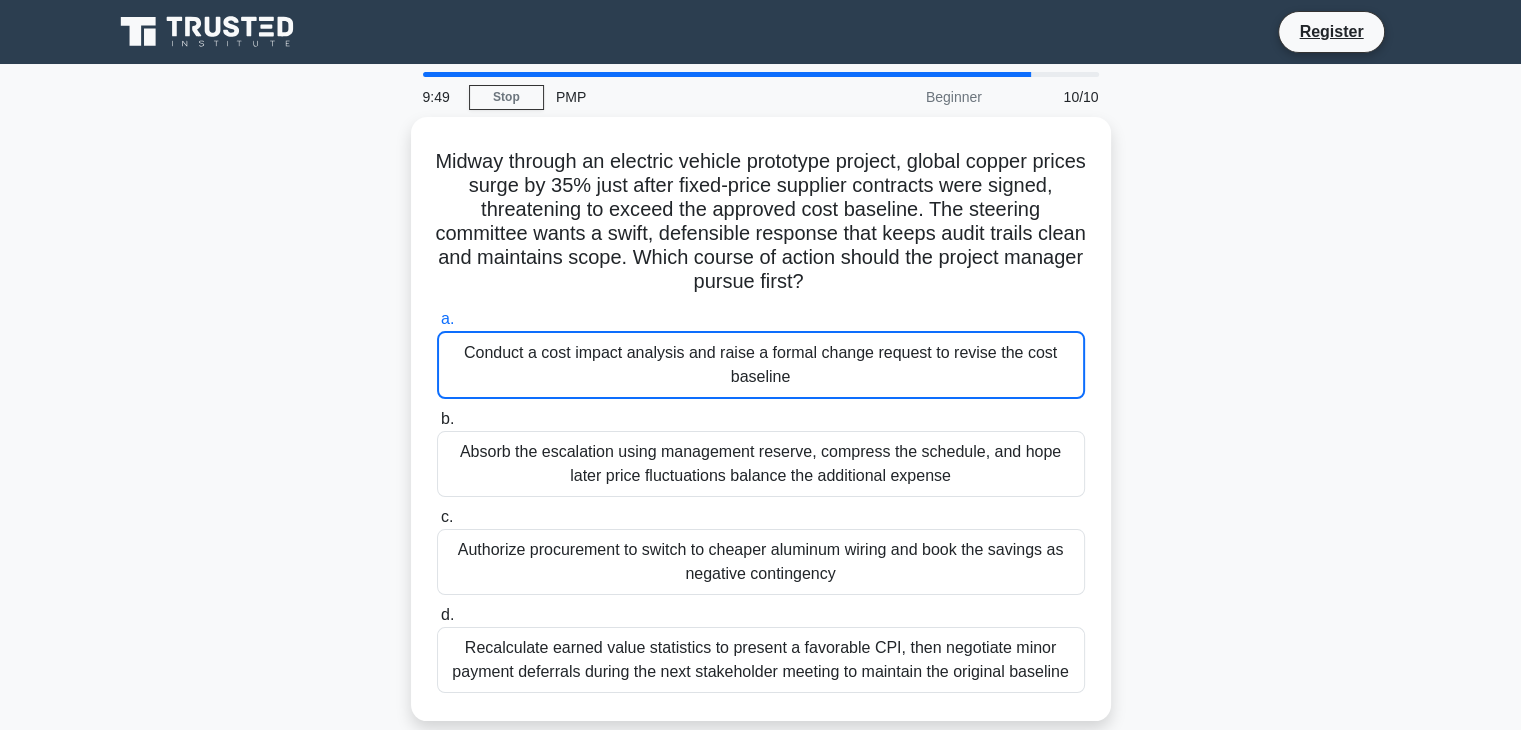 click on "Conduct a cost impact analysis and raise a formal change request to revise the cost baseline" at bounding box center (761, 365) 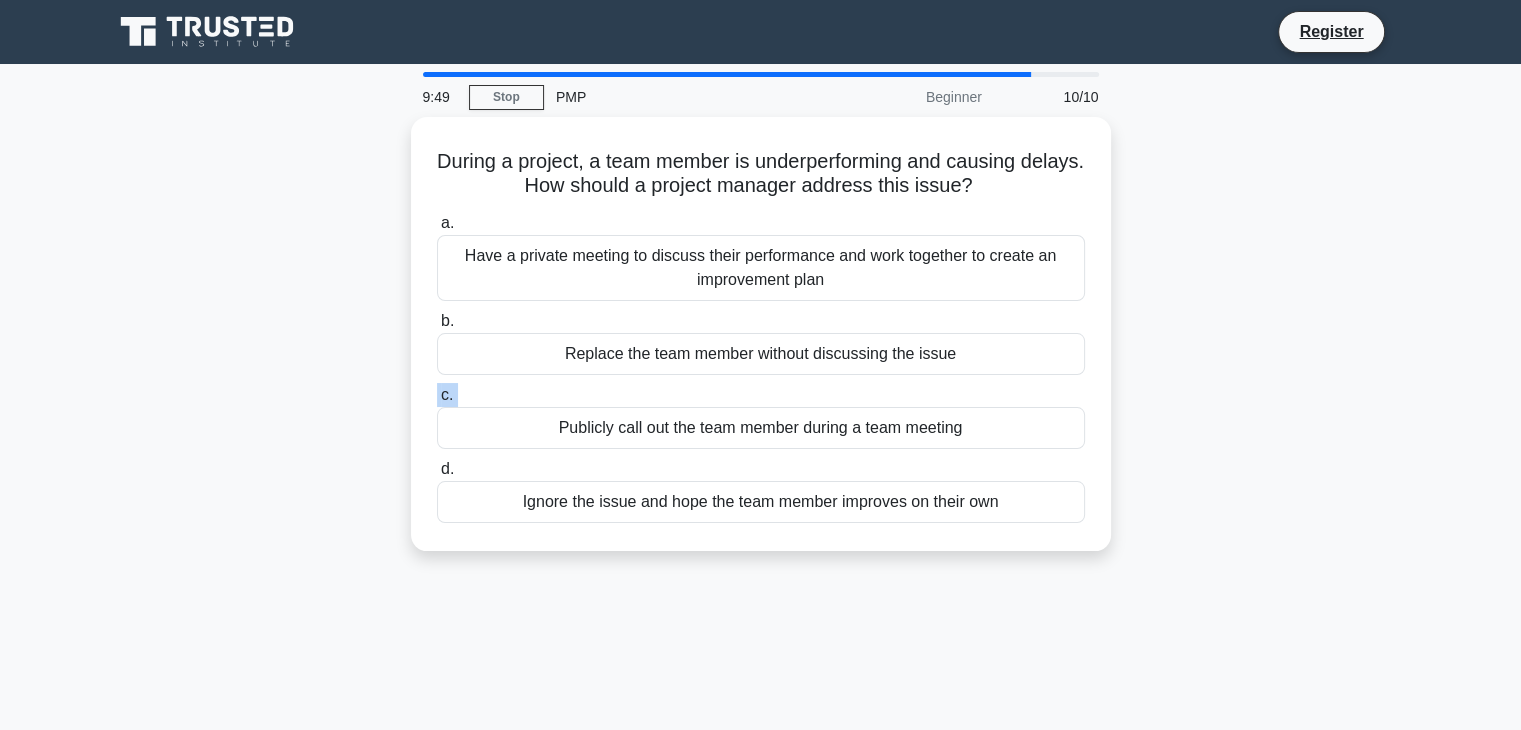click on "c.
Publicly call out the team member during a team meeting" at bounding box center (761, 416) 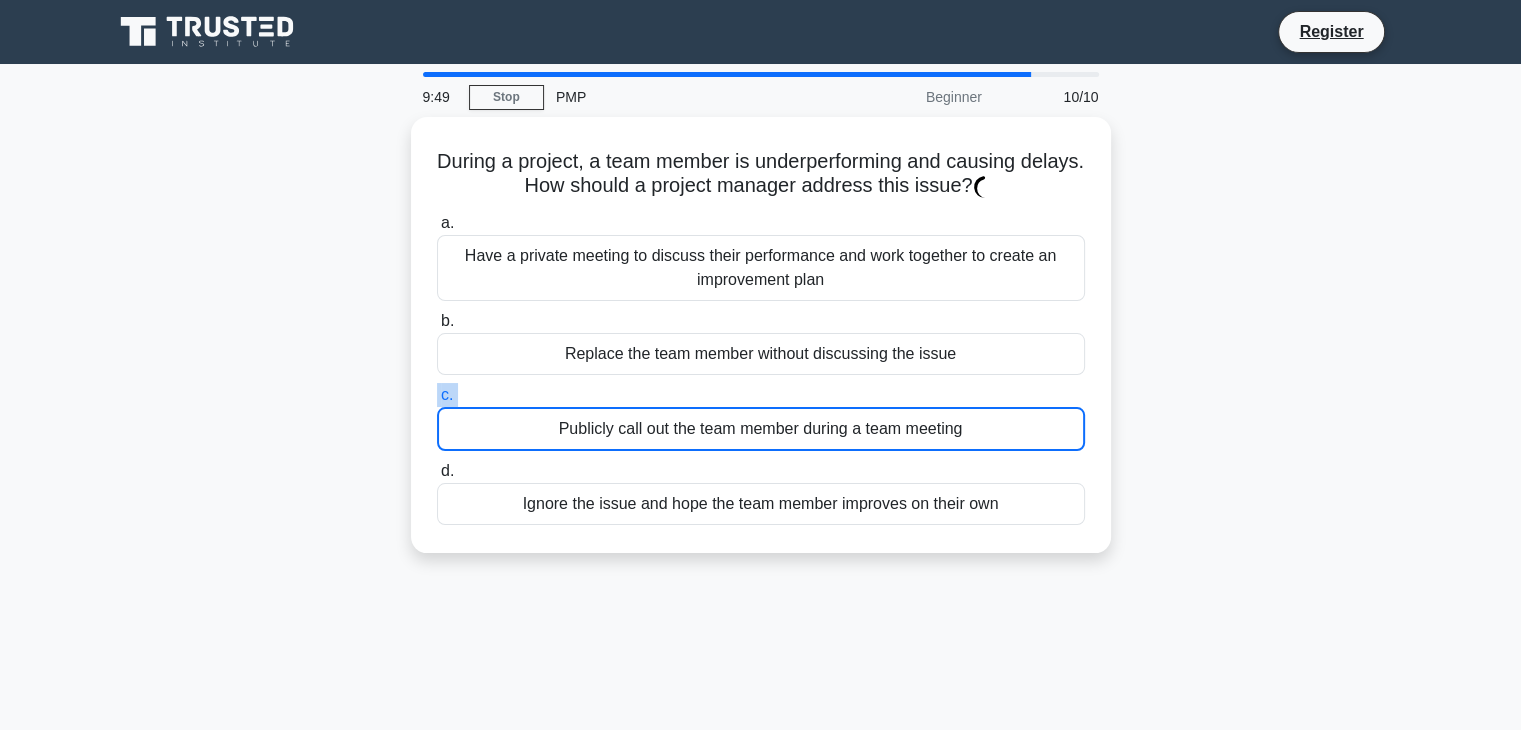 click on "c.
Publicly call out the team member during a team meeting" at bounding box center (761, 417) 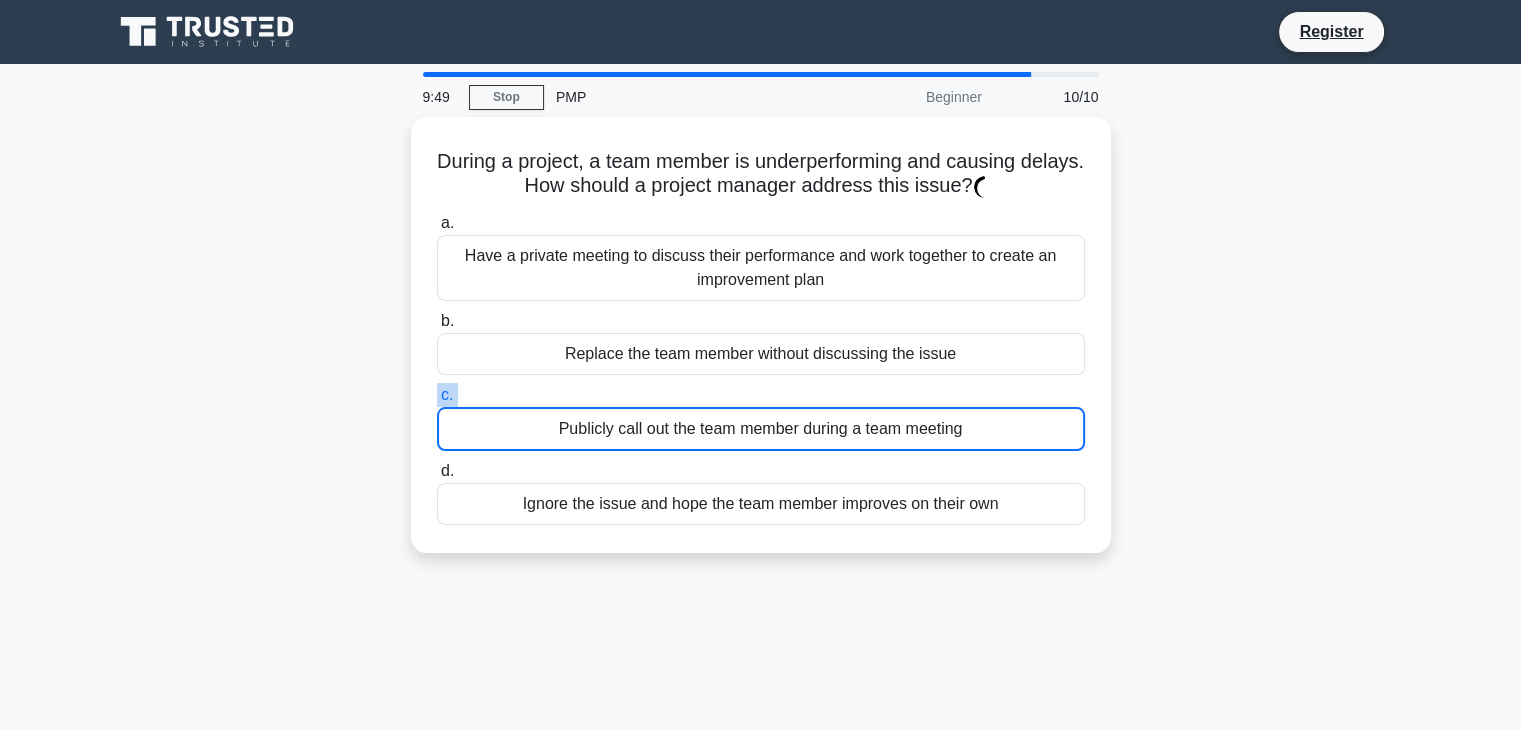 click on "c.
Publicly call out the team member during a team meeting" at bounding box center (437, 395) 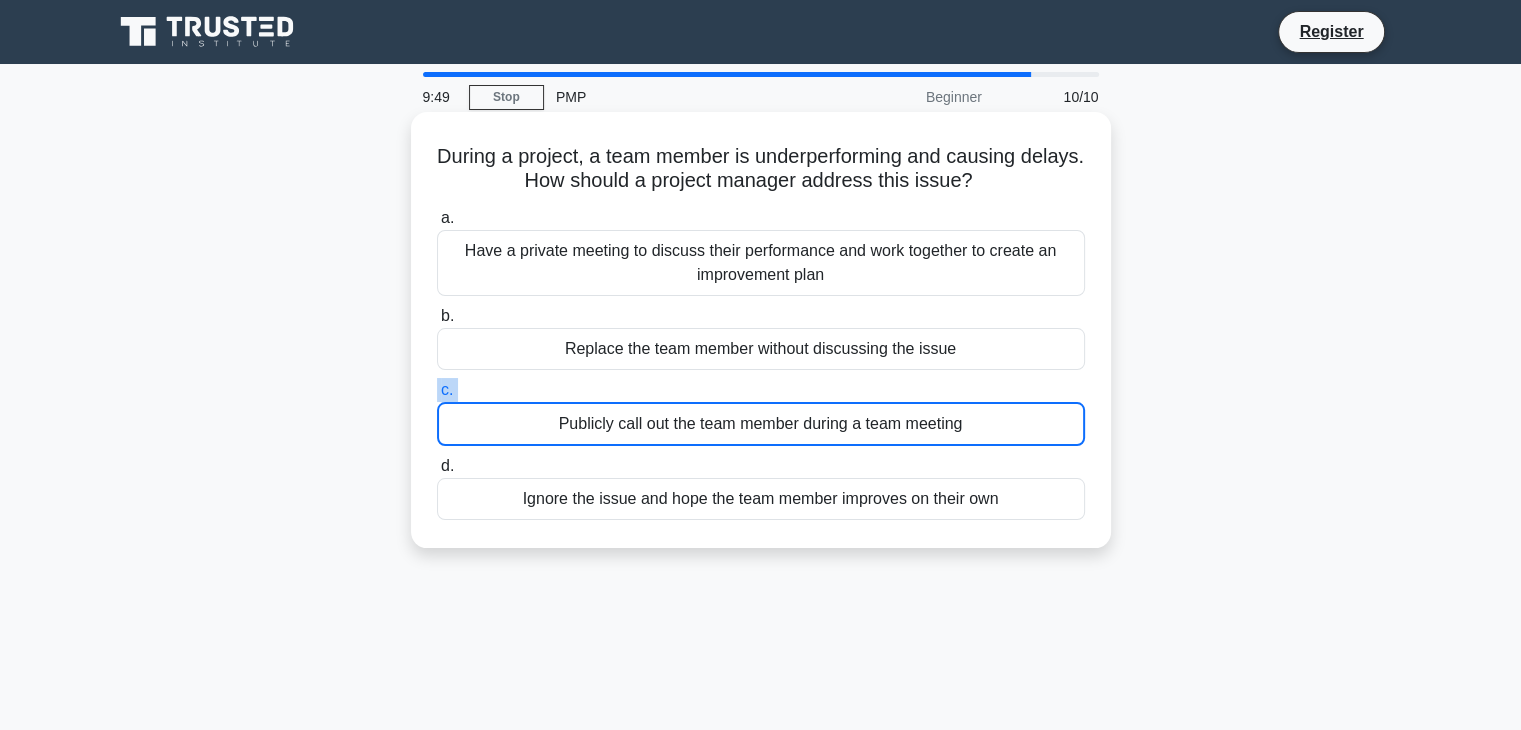 click on "c.
Publicly call out the team member during a team meeting" at bounding box center (761, 412) 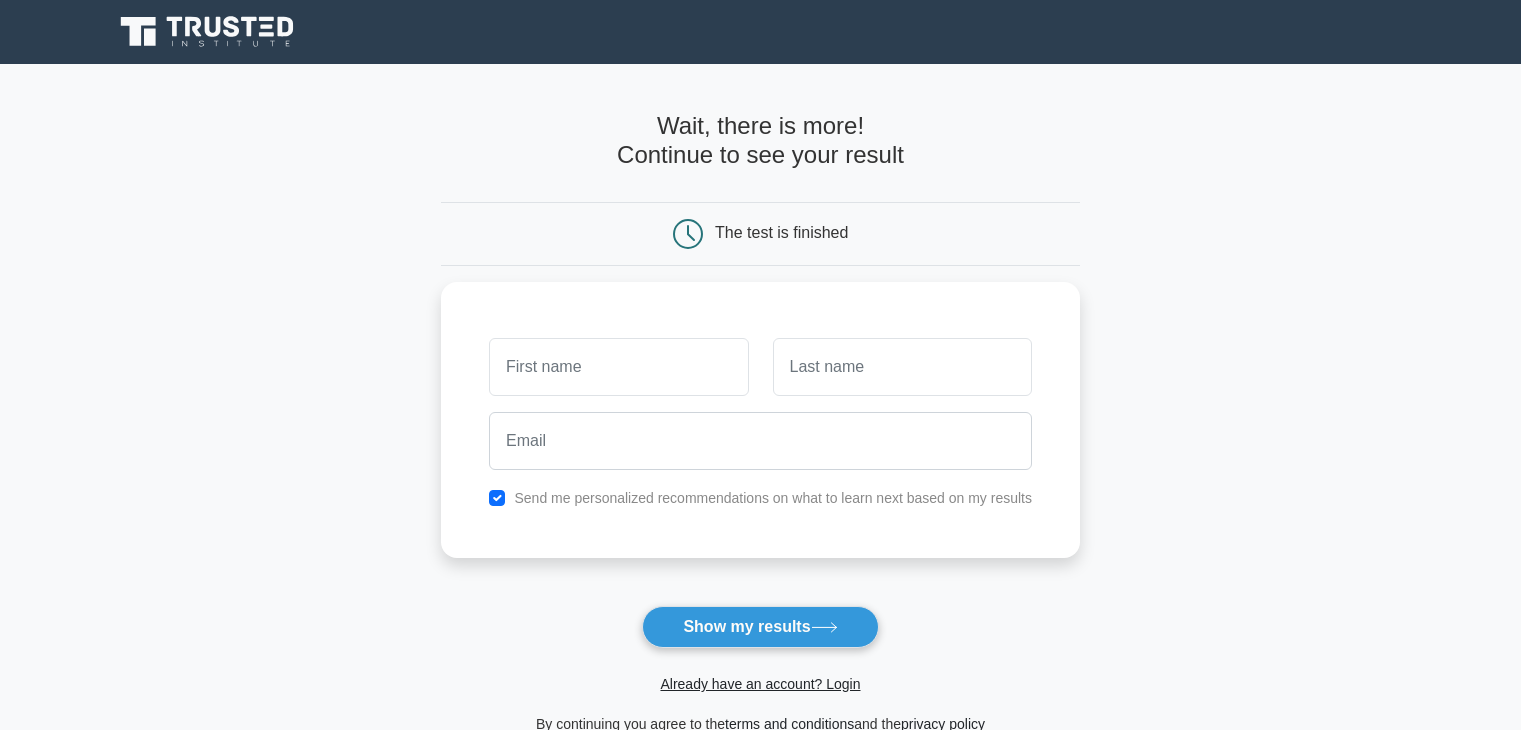 scroll, scrollTop: 0, scrollLeft: 0, axis: both 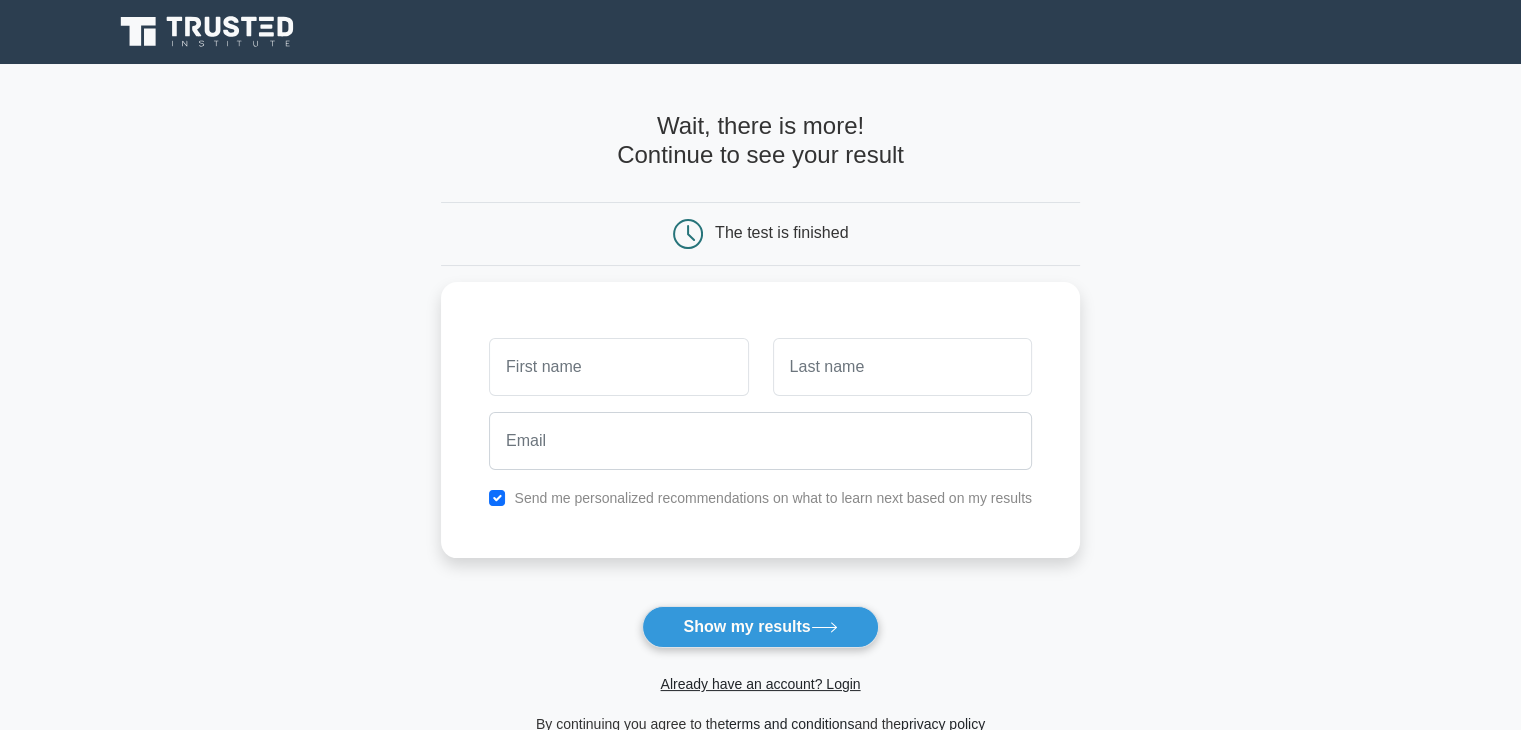 click on "Wait, there is more! Continue to see your result
The test is finished
and the" at bounding box center [760, 424] 